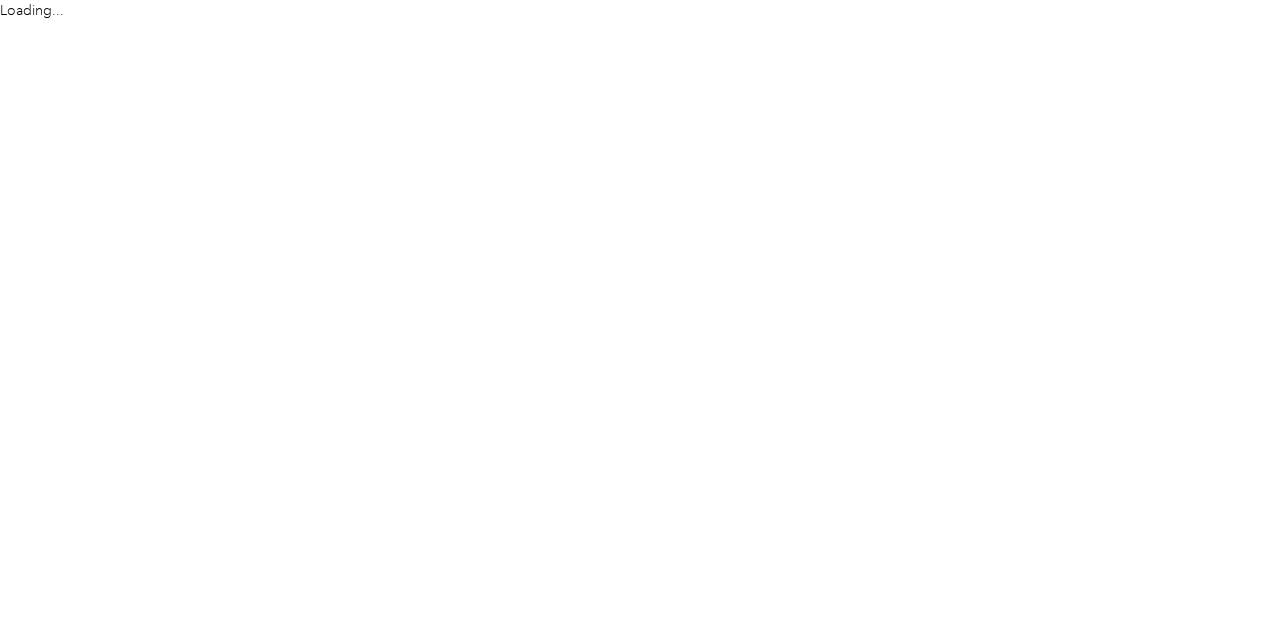scroll, scrollTop: 0, scrollLeft: 0, axis: both 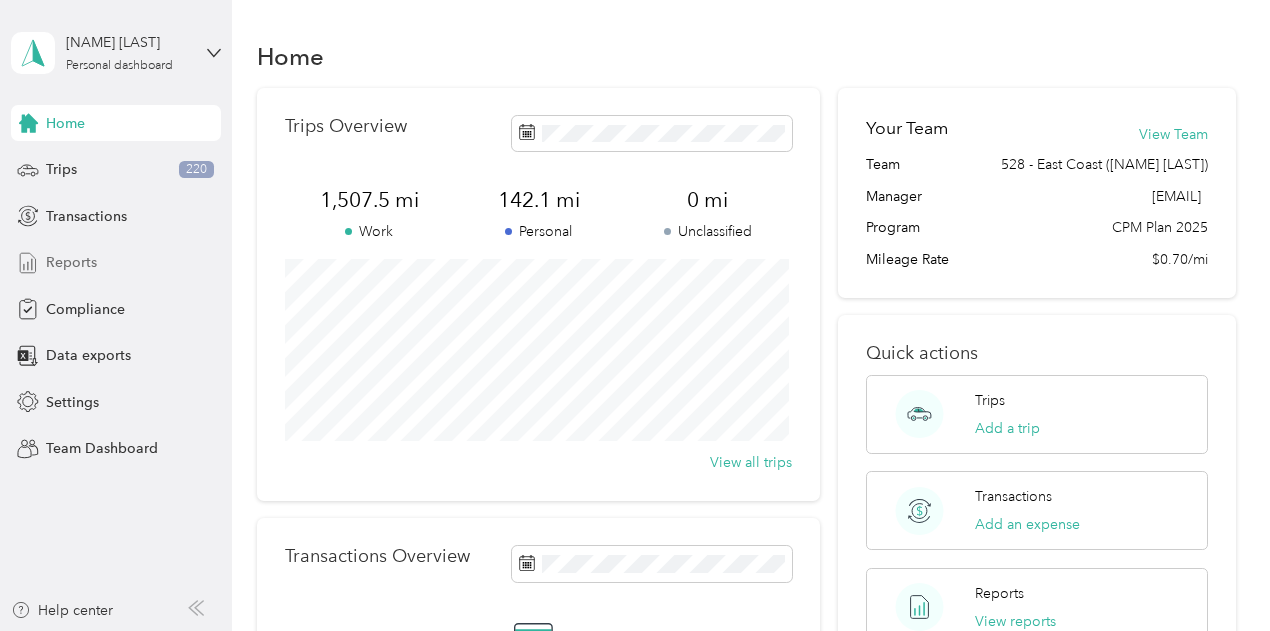 click on "Reports" at bounding box center (71, 262) 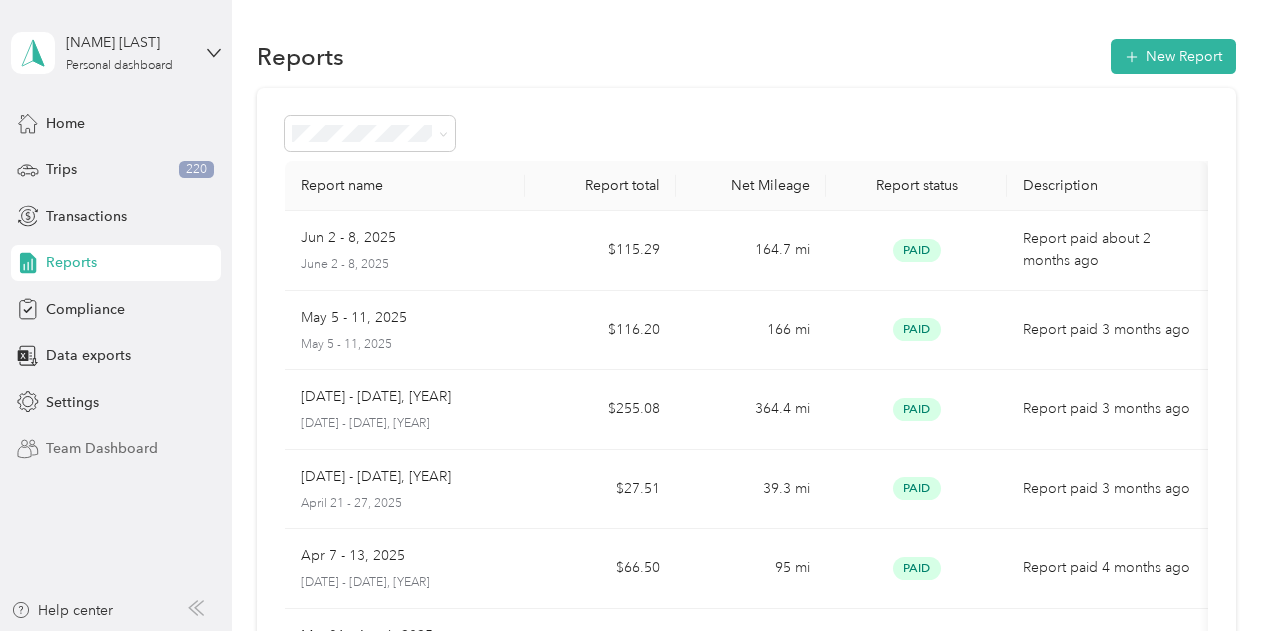 click on "Team Dashboard" at bounding box center (102, 448) 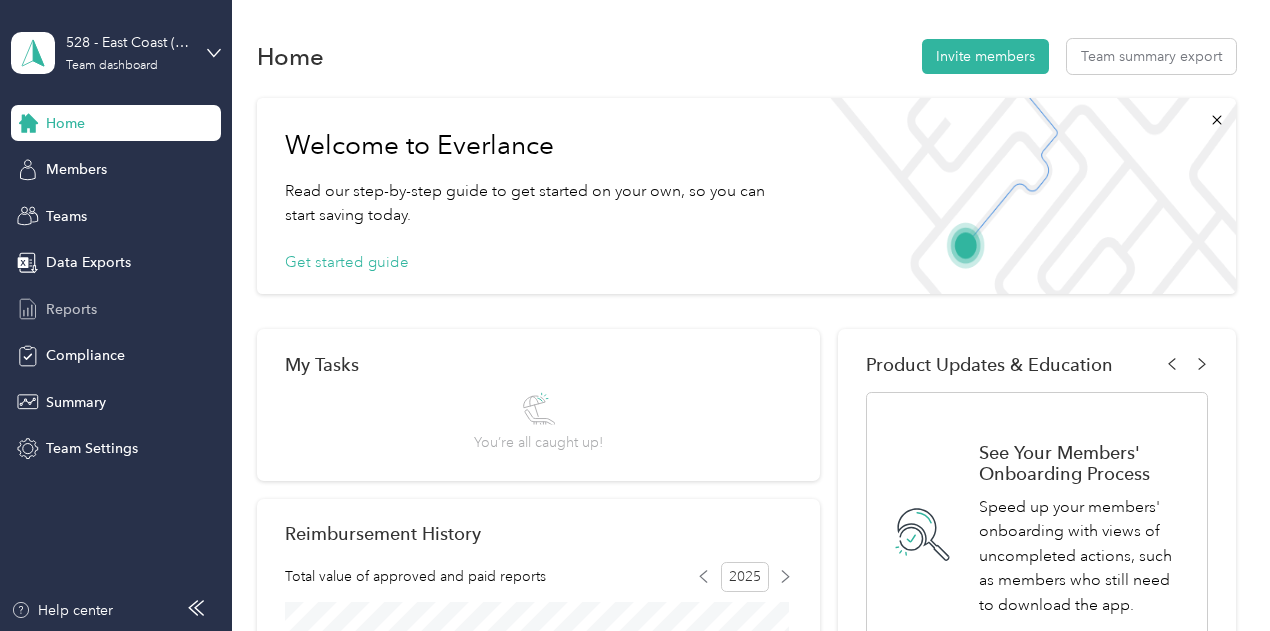 click on "Reports" at bounding box center (71, 309) 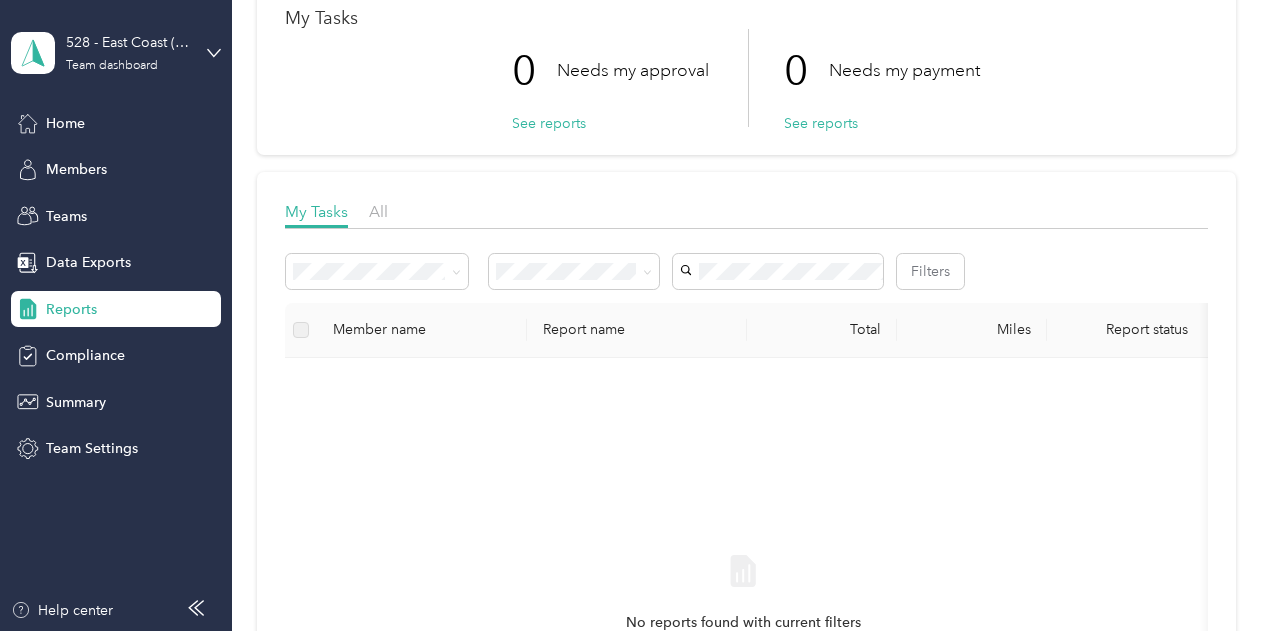 scroll, scrollTop: 113, scrollLeft: 0, axis: vertical 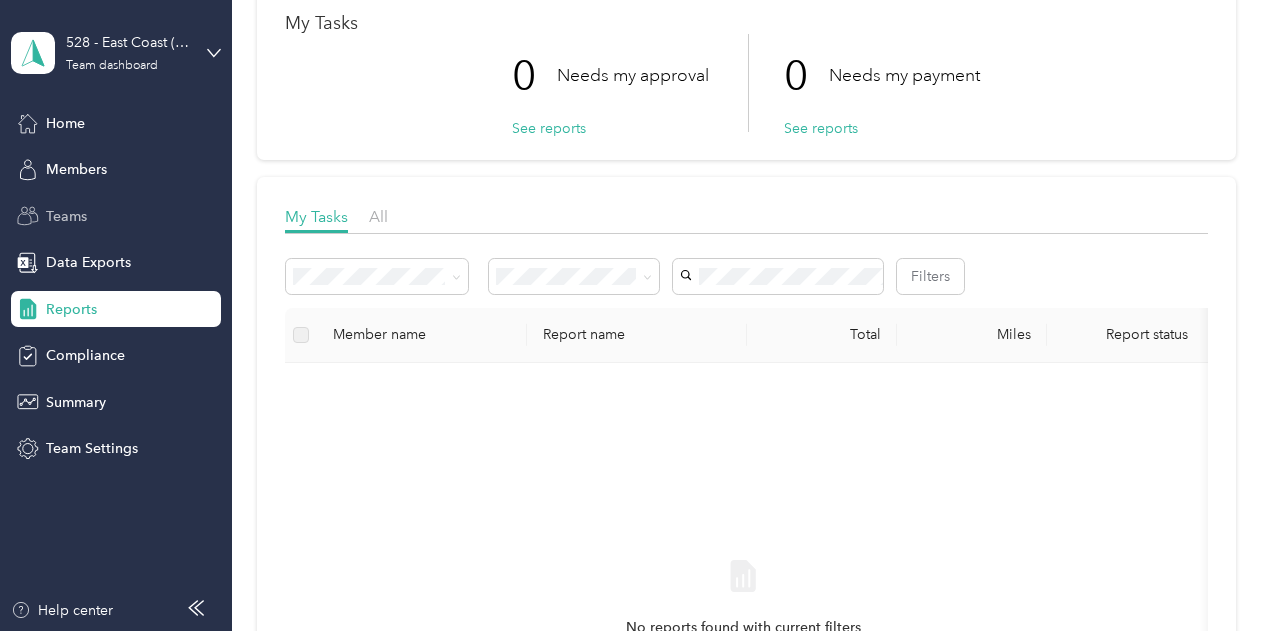 click on "Teams" at bounding box center (66, 216) 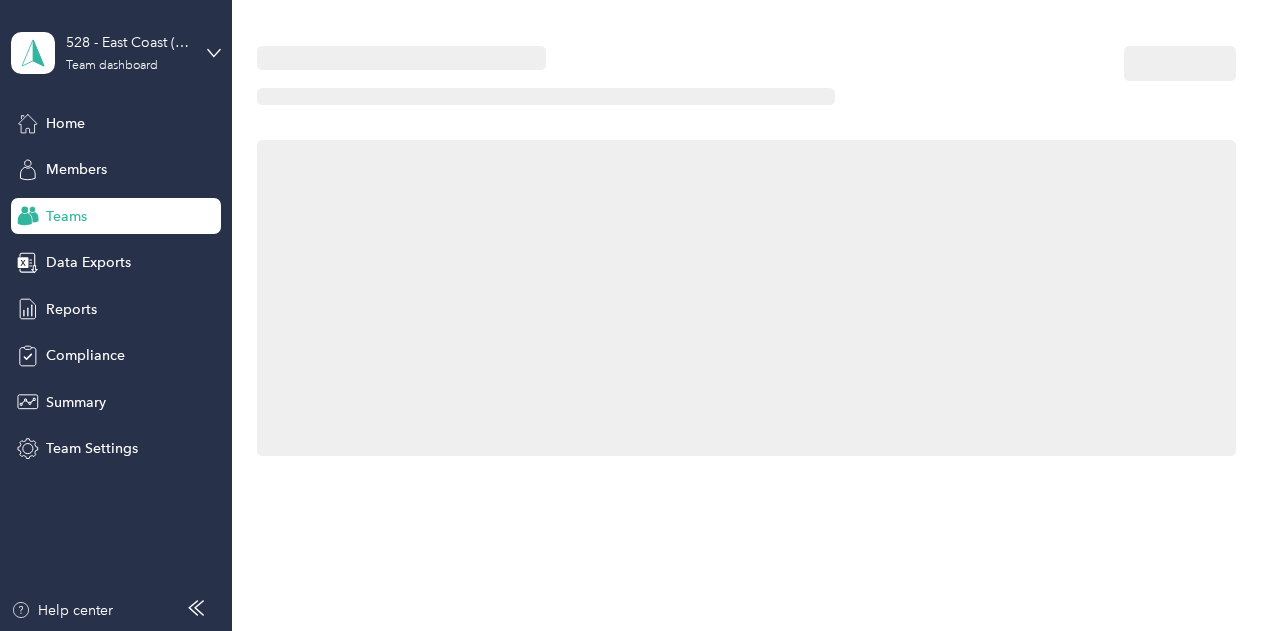 scroll, scrollTop: 0, scrollLeft: 0, axis: both 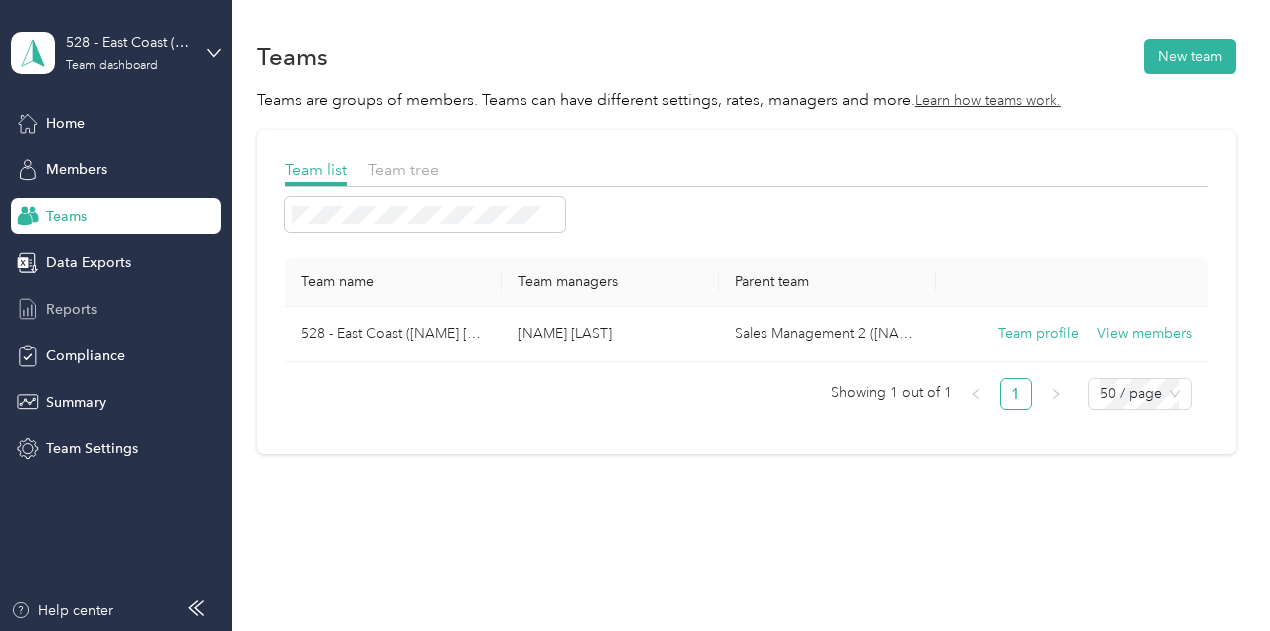 click on "Reports" at bounding box center (71, 309) 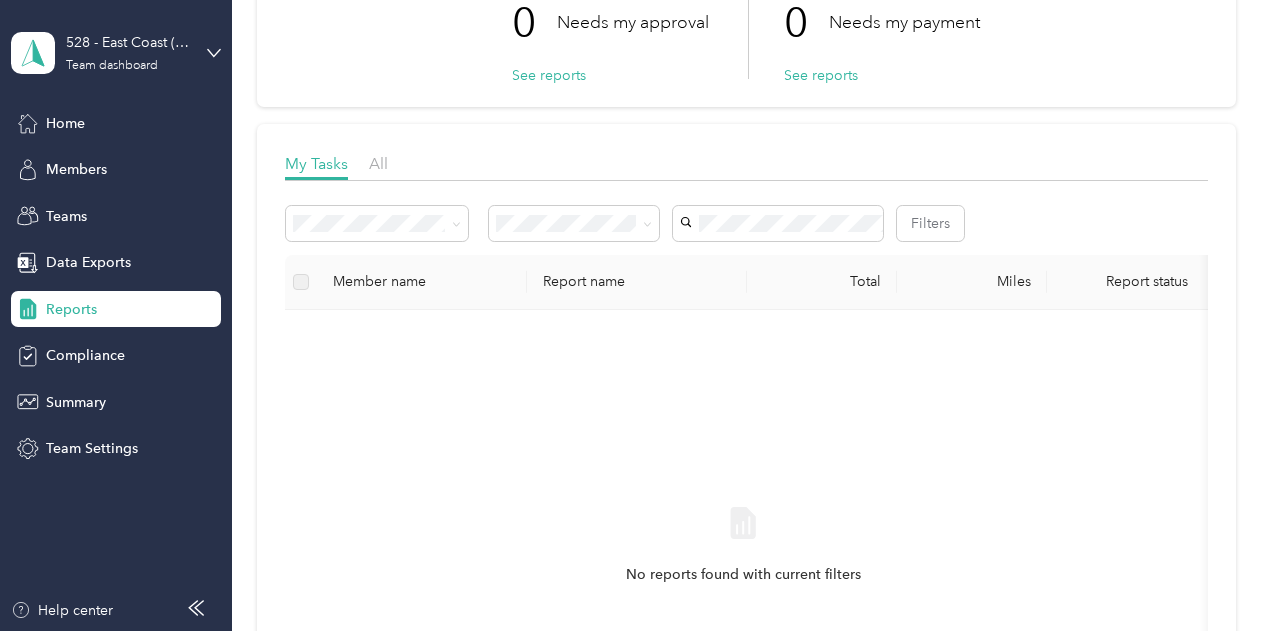 scroll, scrollTop: 0, scrollLeft: 0, axis: both 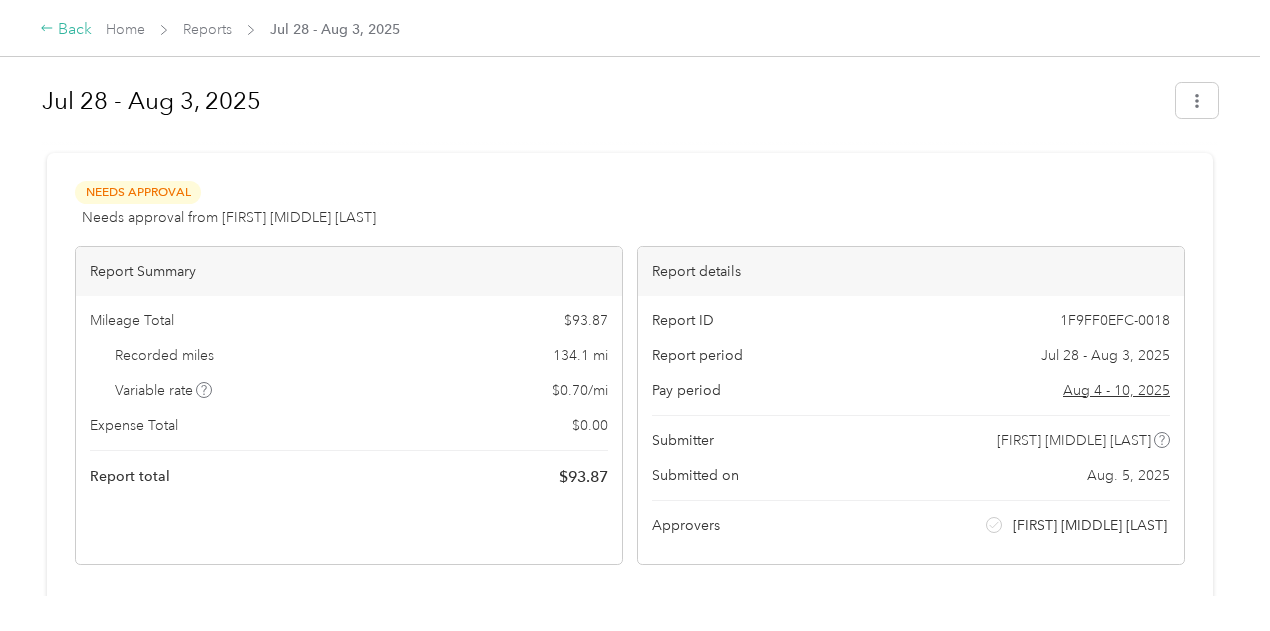 click 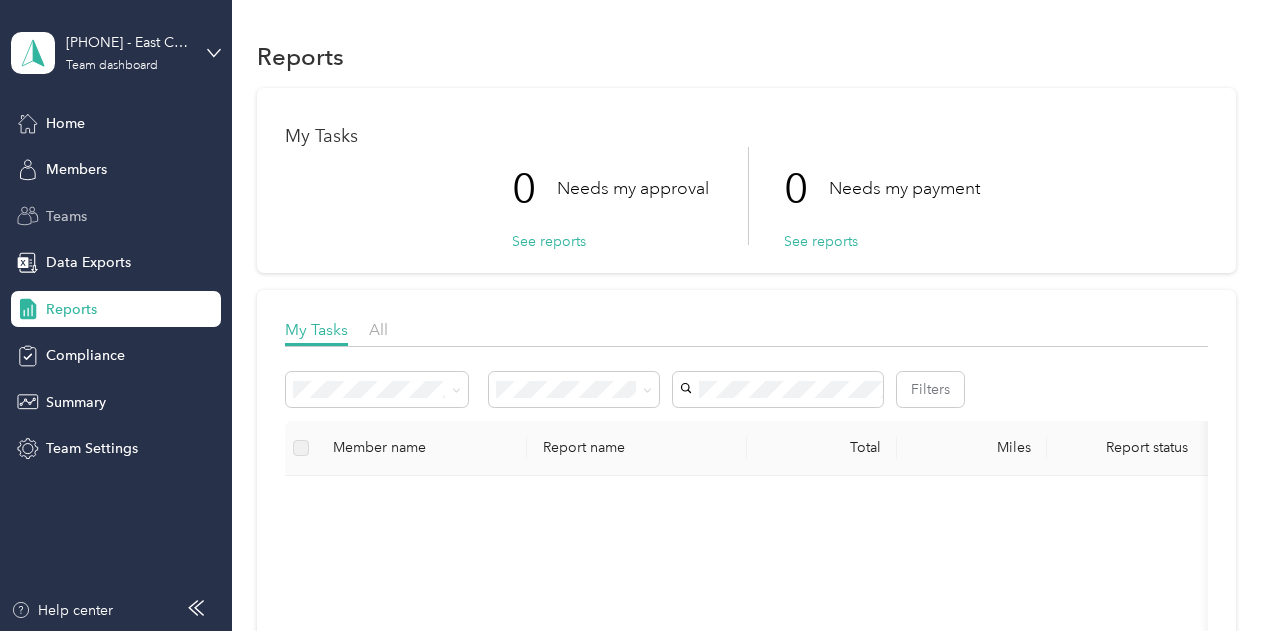 click on "Teams" at bounding box center [66, 216] 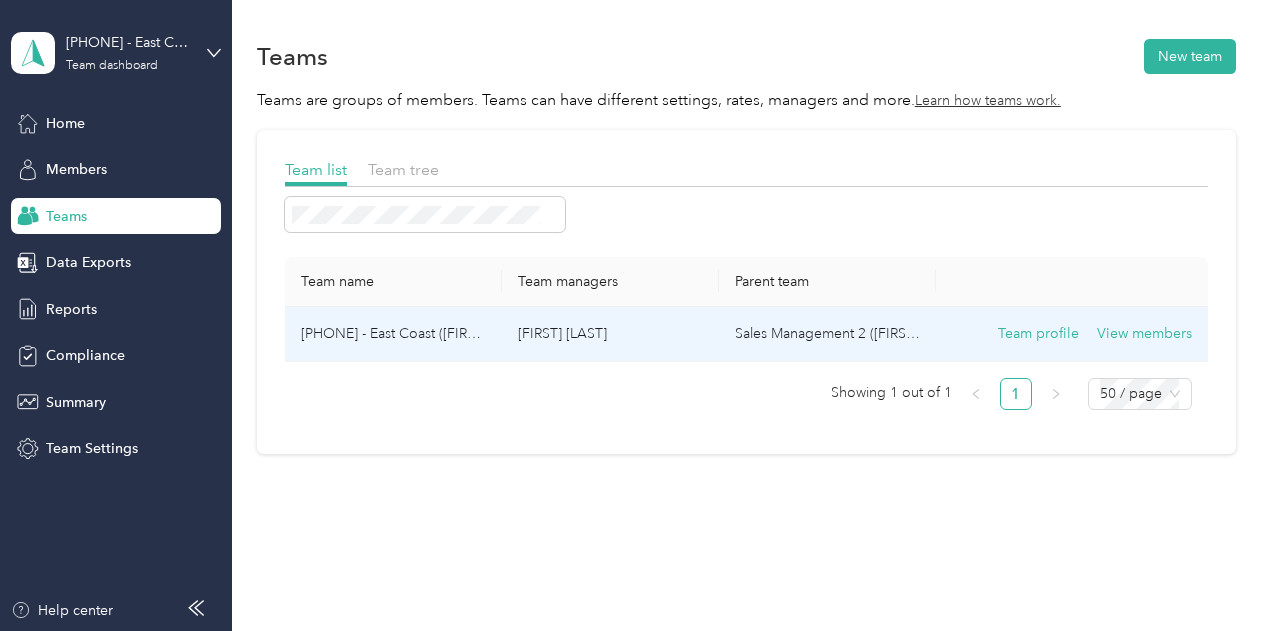 click on "[PHONE] - East Coast ([FIRST] [LAST])" at bounding box center (393, 334) 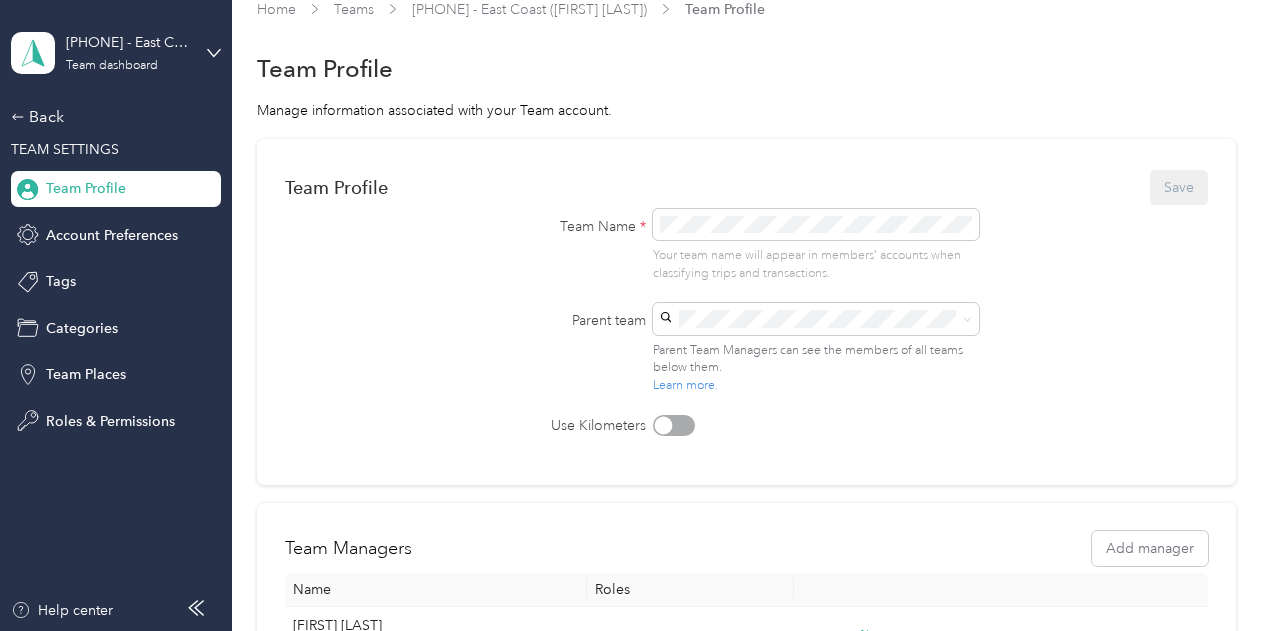 scroll, scrollTop: 22, scrollLeft: 0, axis: vertical 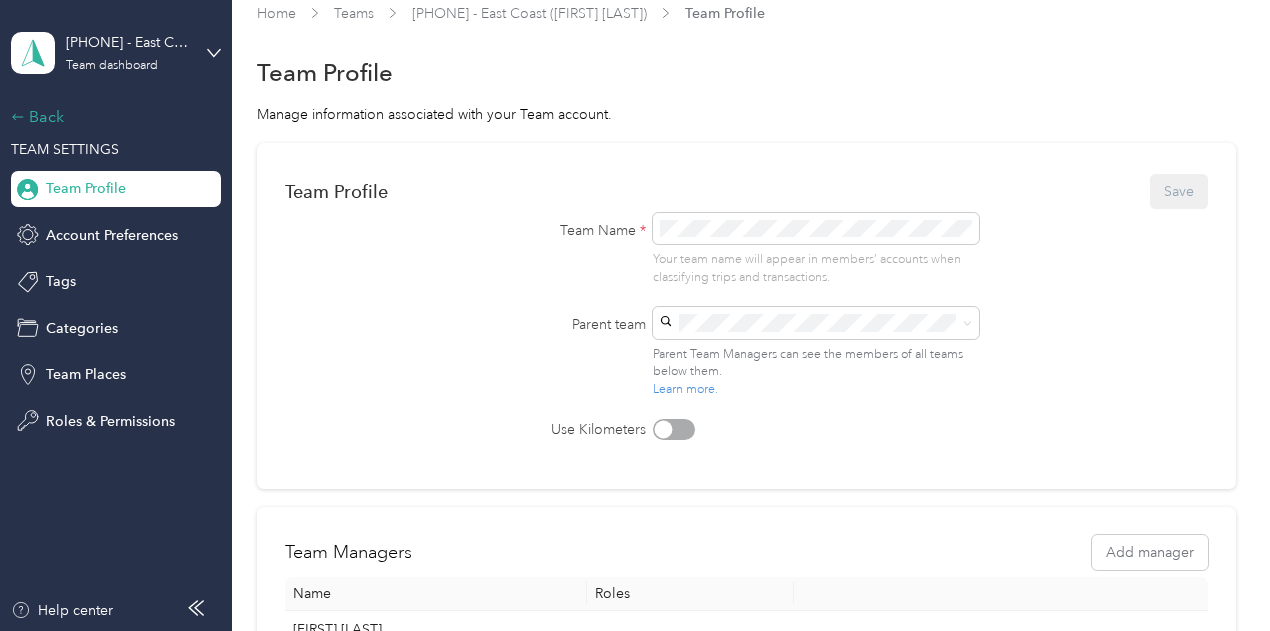 click 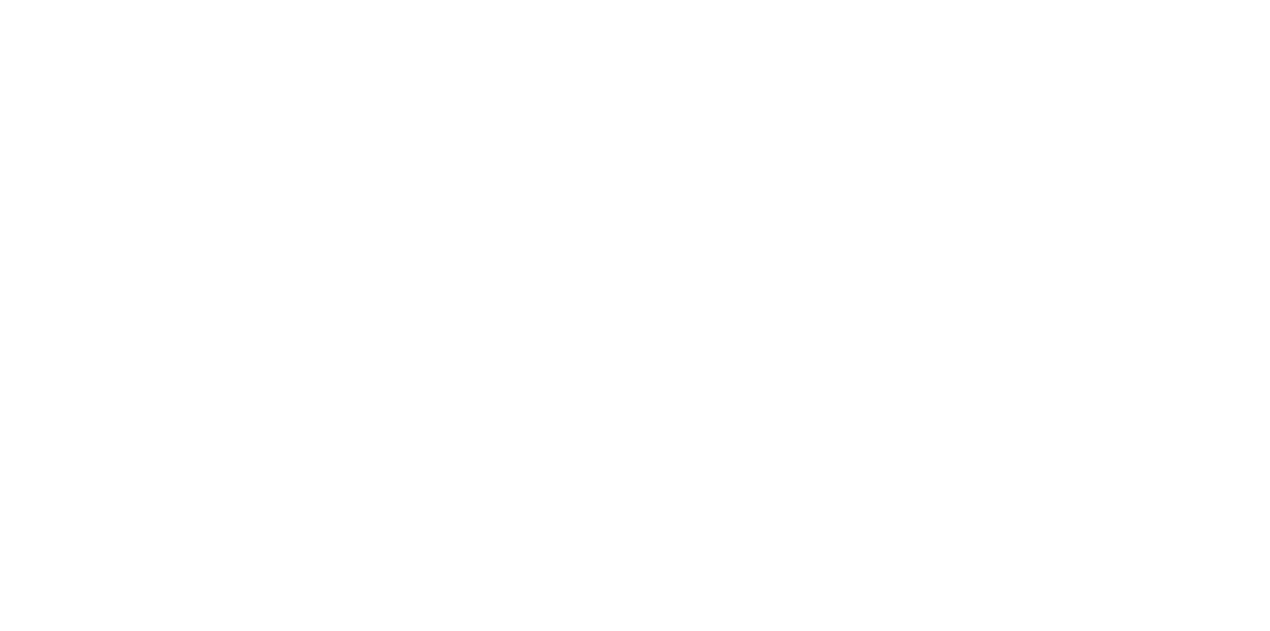 scroll, scrollTop: 0, scrollLeft: 0, axis: both 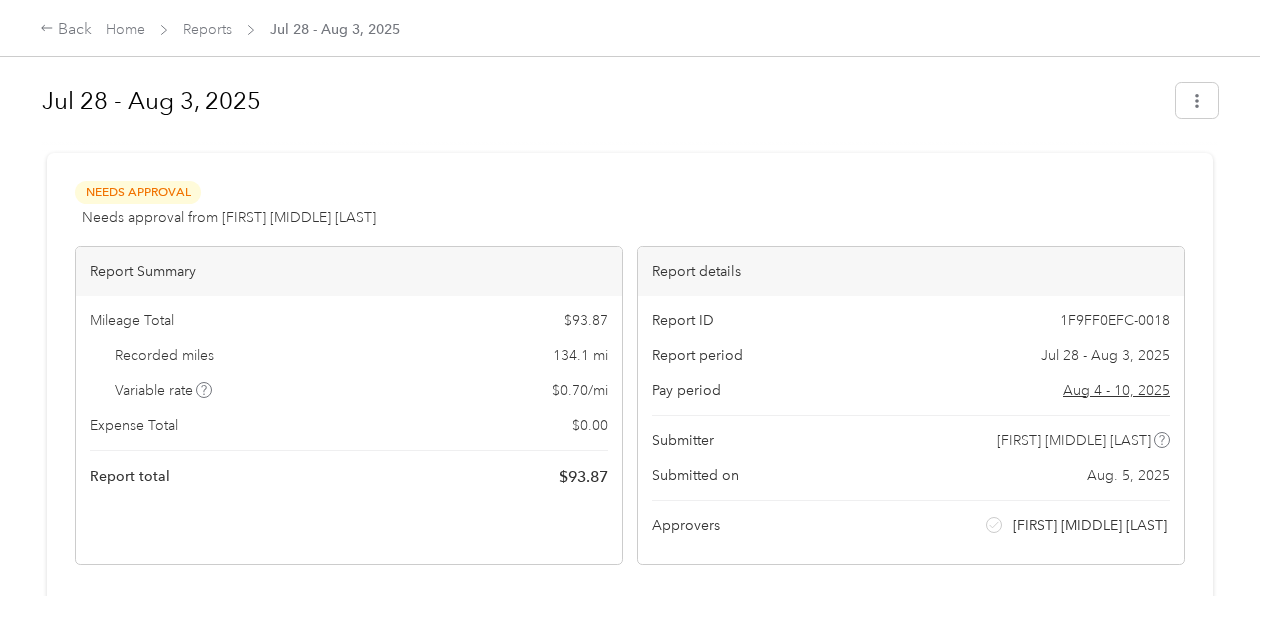 click on "Home" at bounding box center [125, 29] 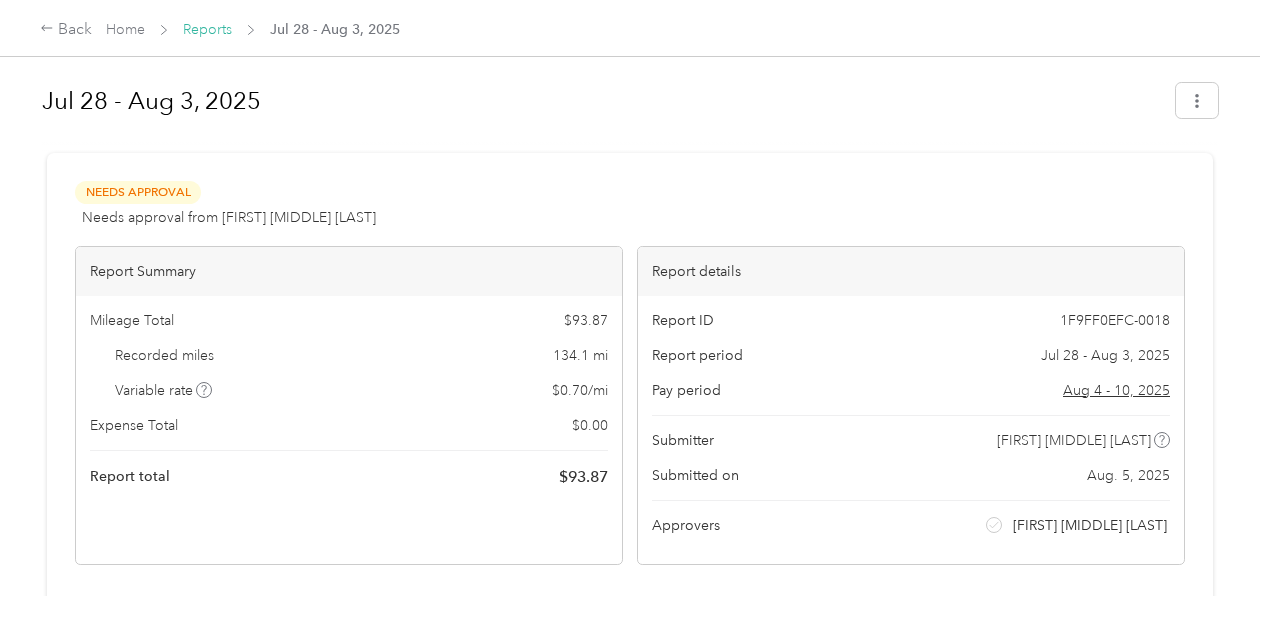 click on "Reports" at bounding box center [207, 29] 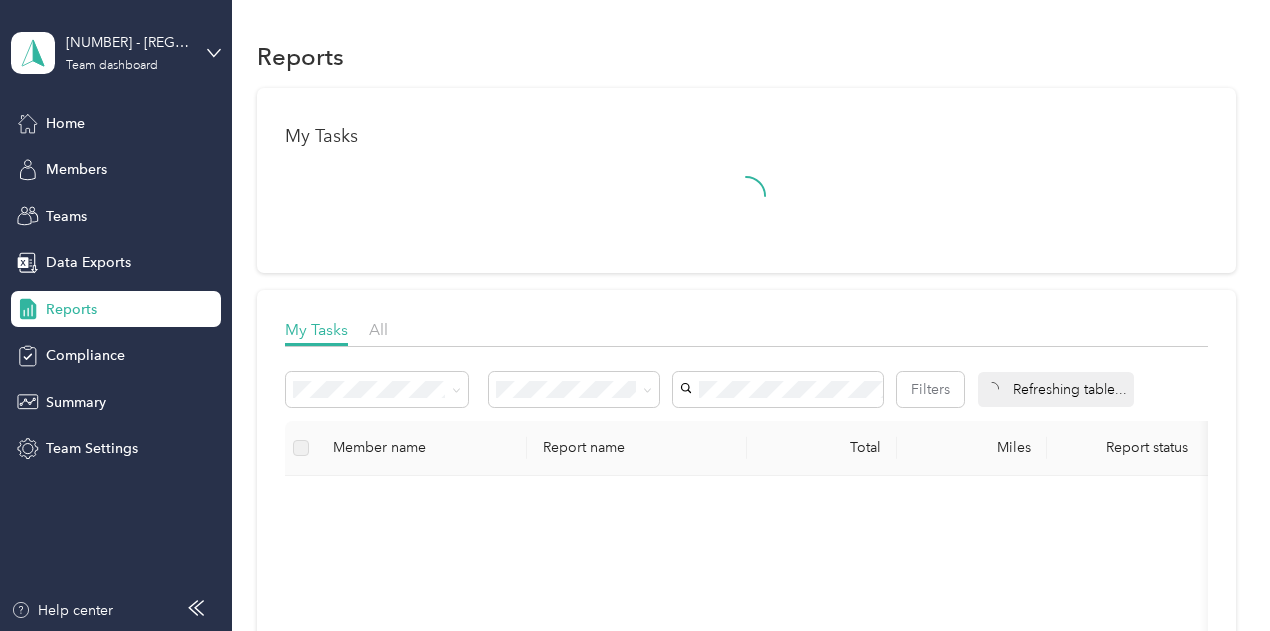 click on "Reports" at bounding box center (746, 56) 